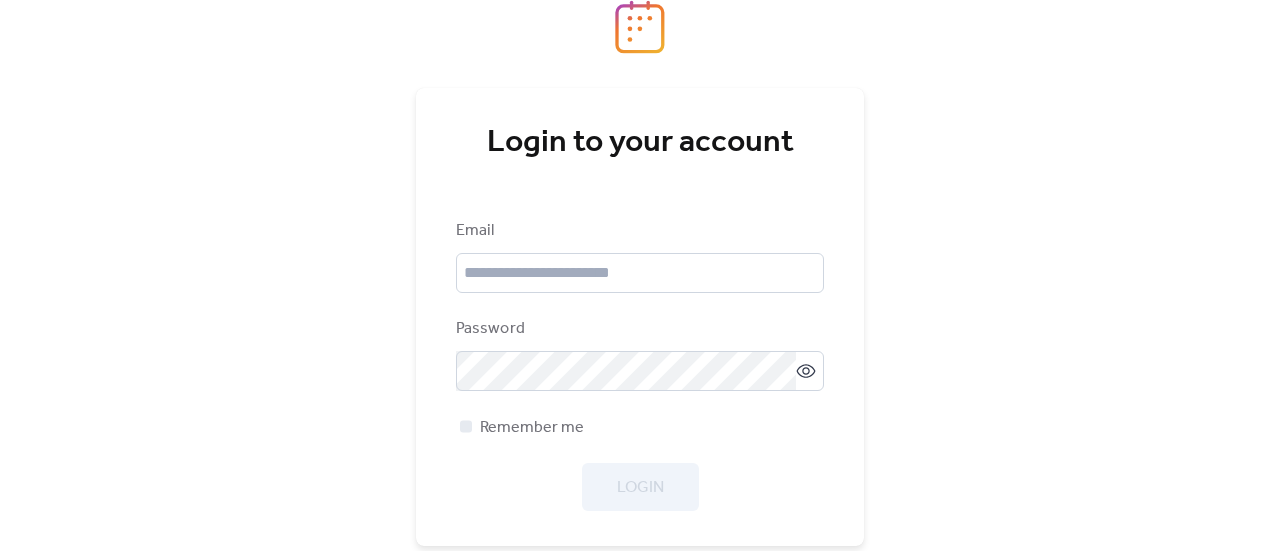 scroll, scrollTop: 0, scrollLeft: 0, axis: both 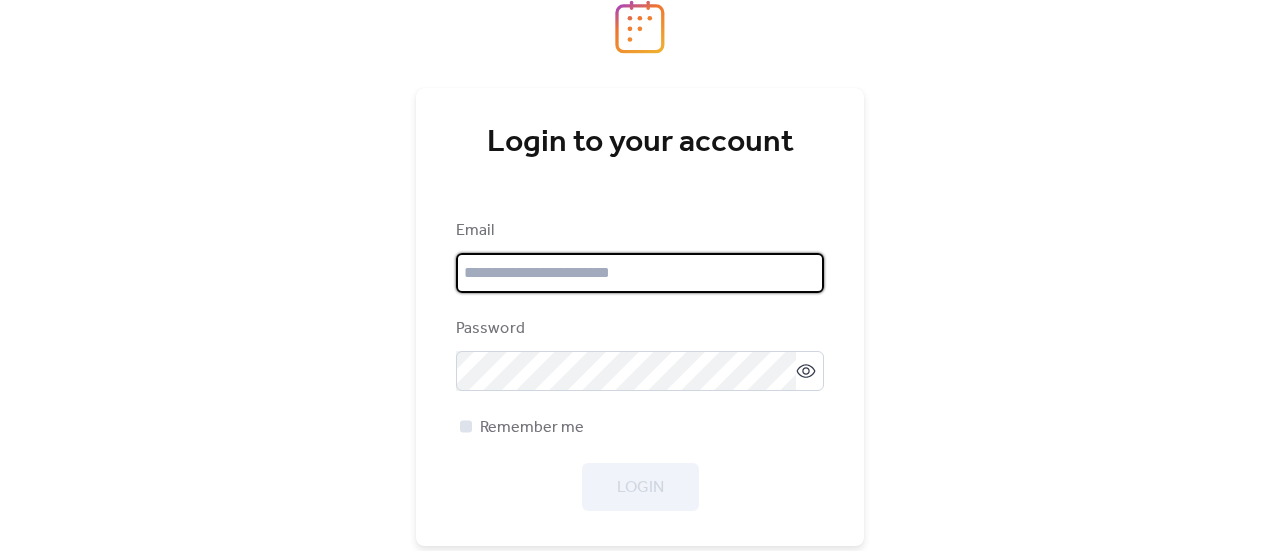 type on "**********" 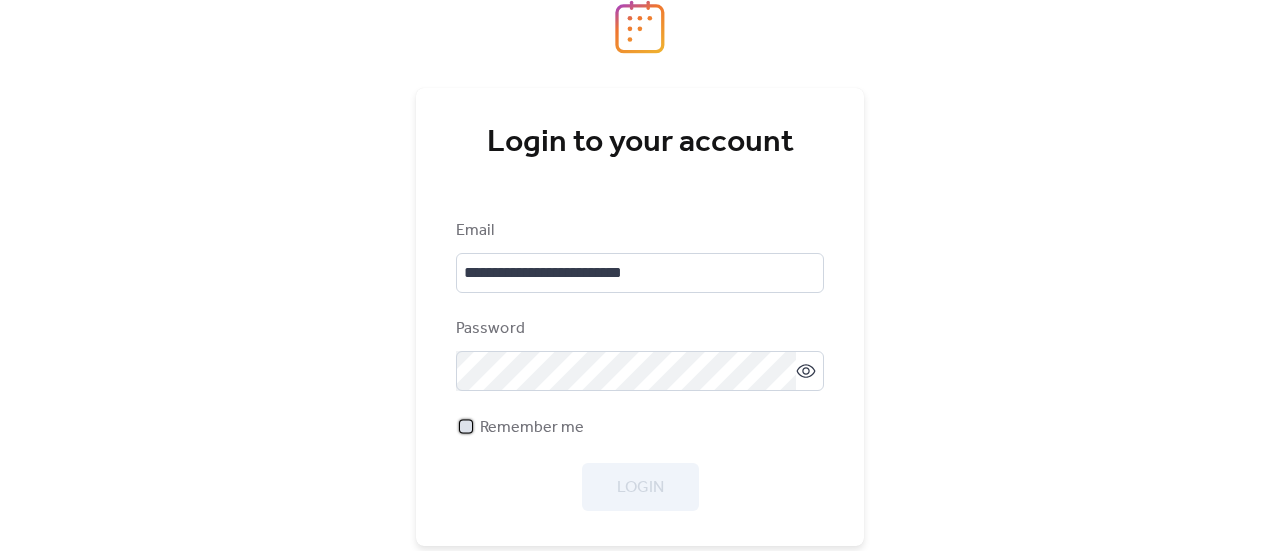 click on "Remember me" at bounding box center (532, 428) 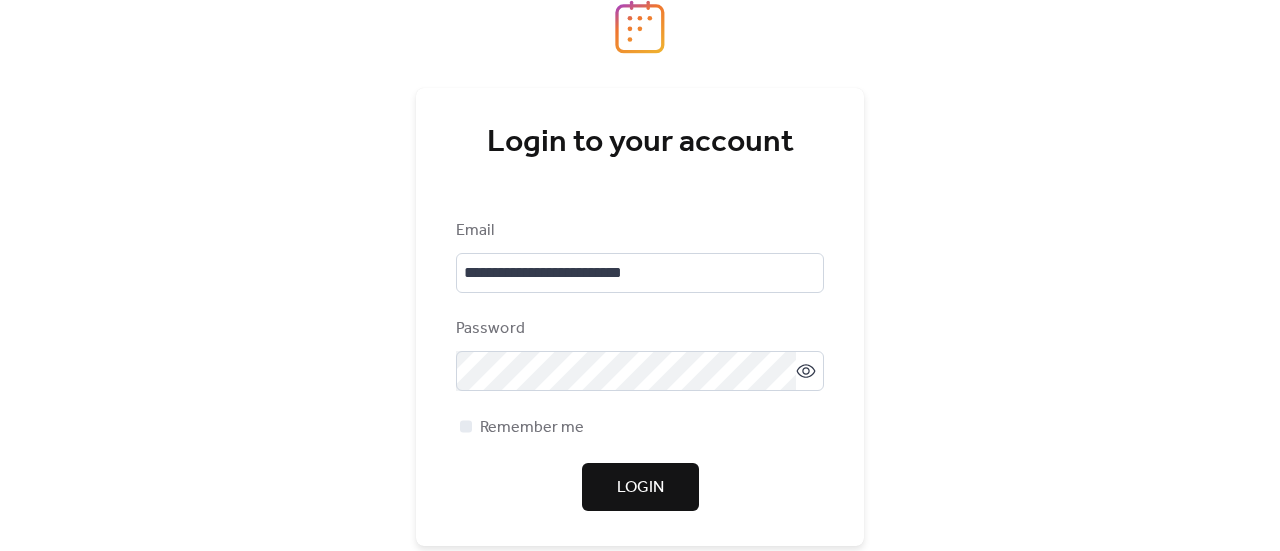 click on "Login" at bounding box center (640, 488) 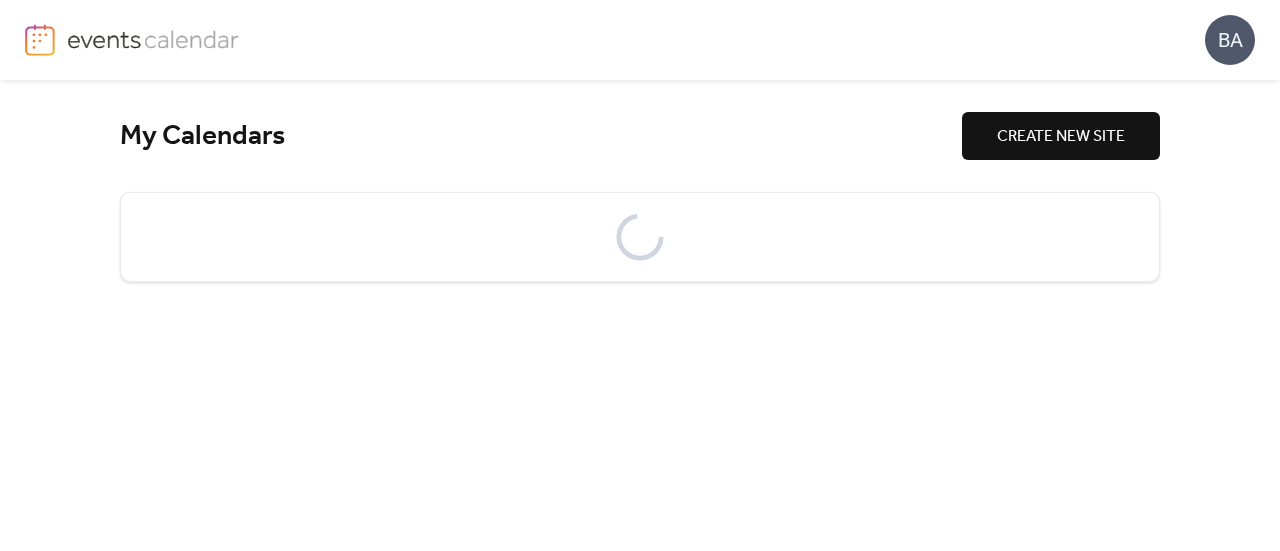 scroll, scrollTop: 0, scrollLeft: 0, axis: both 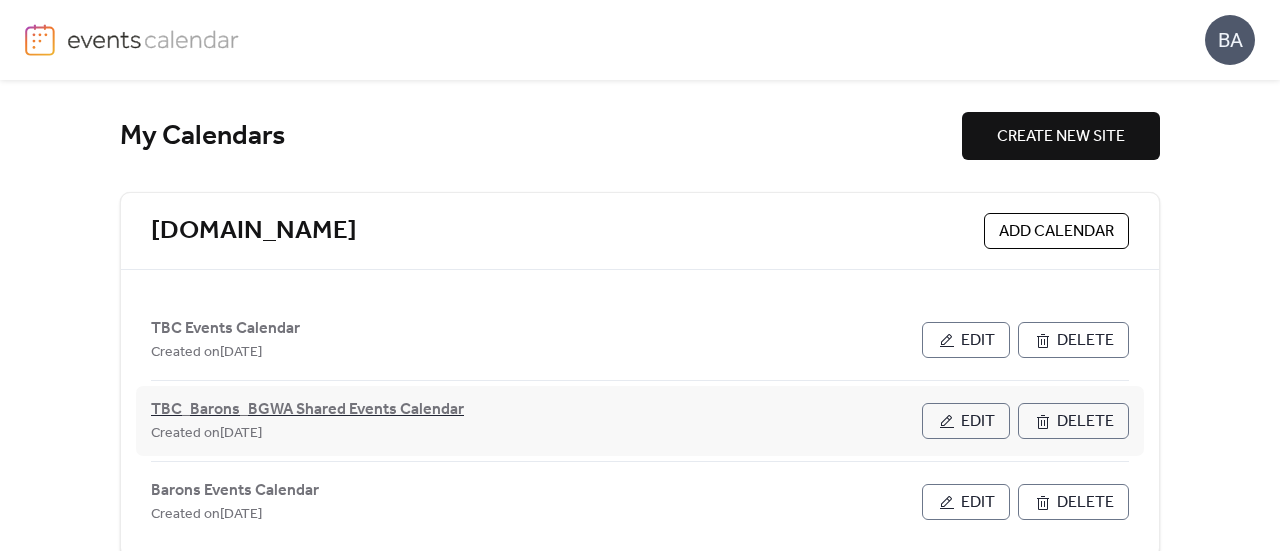 click on "TBC_Barons_BGWA Shared Events Calendar" at bounding box center (307, 410) 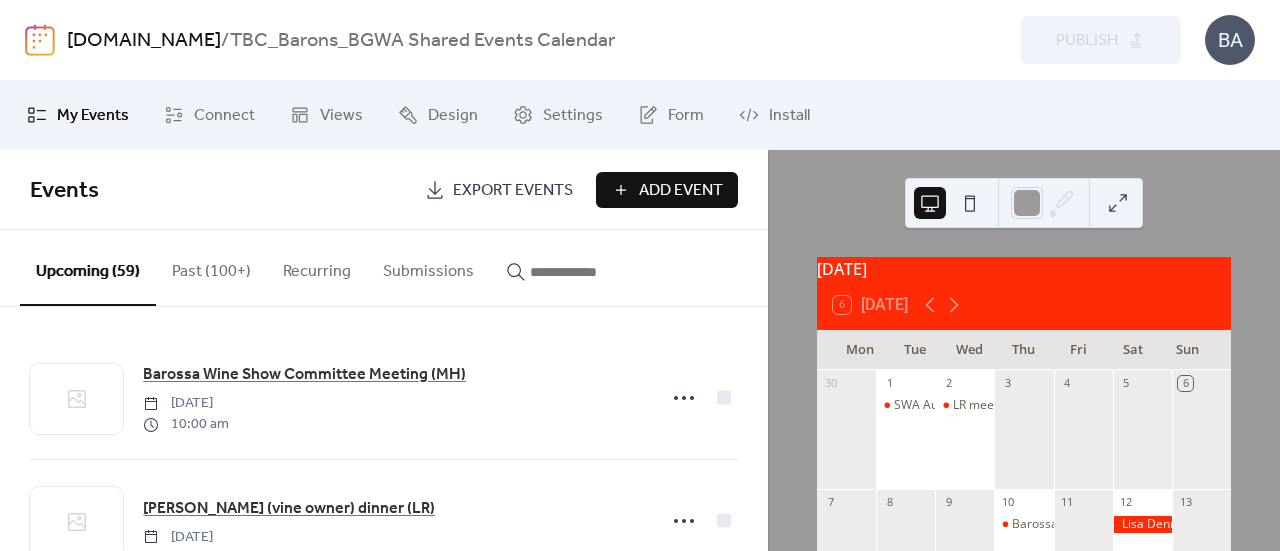 click on "8" at bounding box center [905, 502] 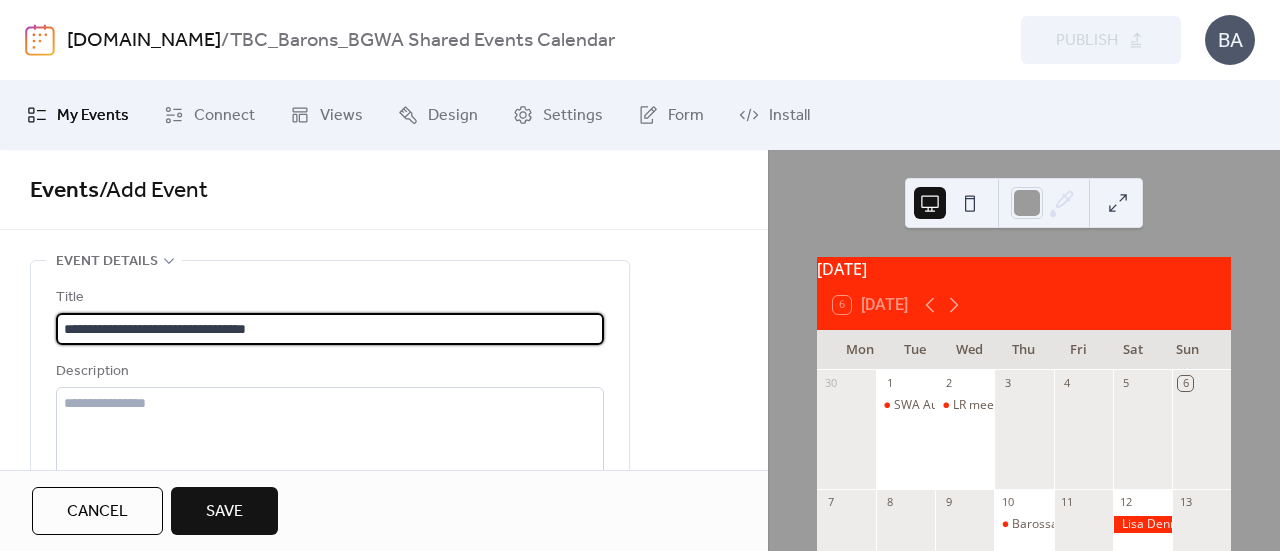 click on "**********" at bounding box center (330, 329) 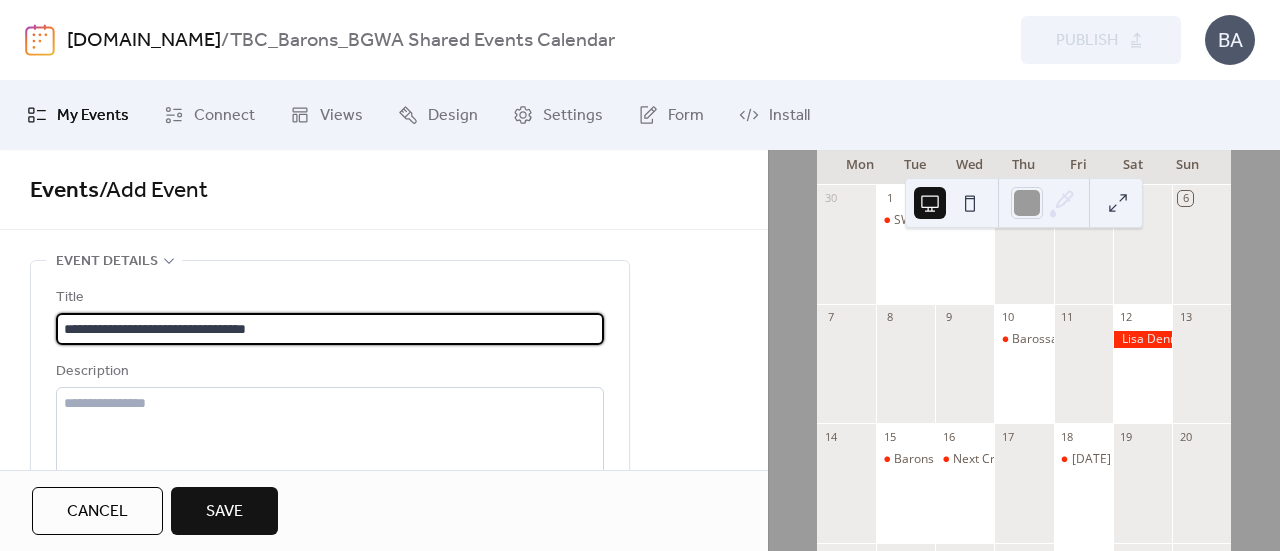 scroll, scrollTop: 186, scrollLeft: 0, axis: vertical 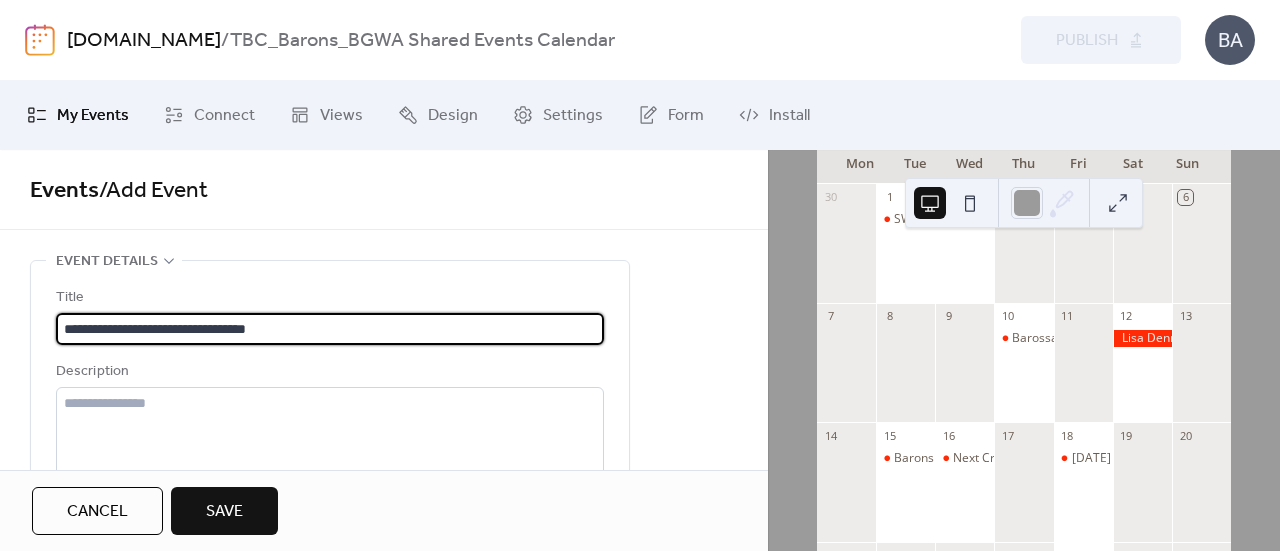 click on "30" at bounding box center (846, 197) 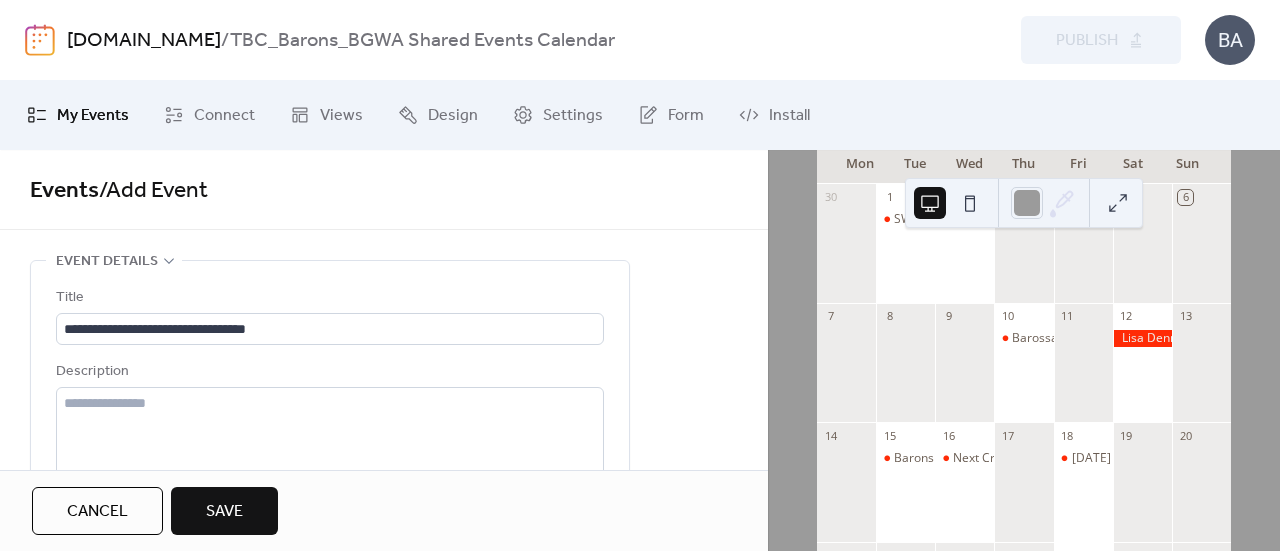click on "**********" at bounding box center (330, 540) 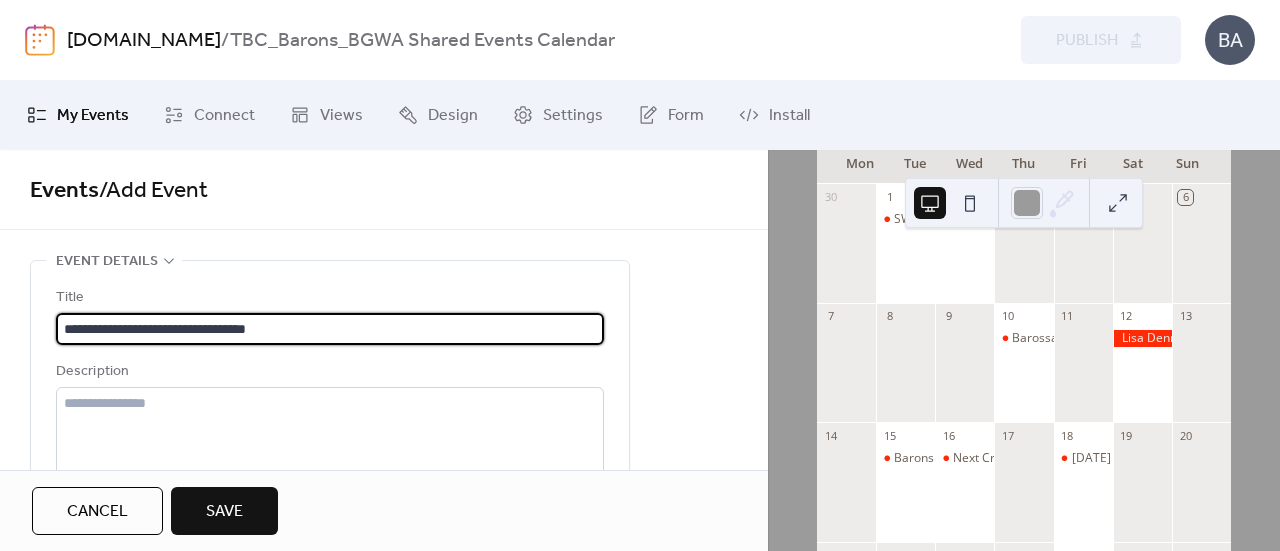 click on "**********" at bounding box center [330, 329] 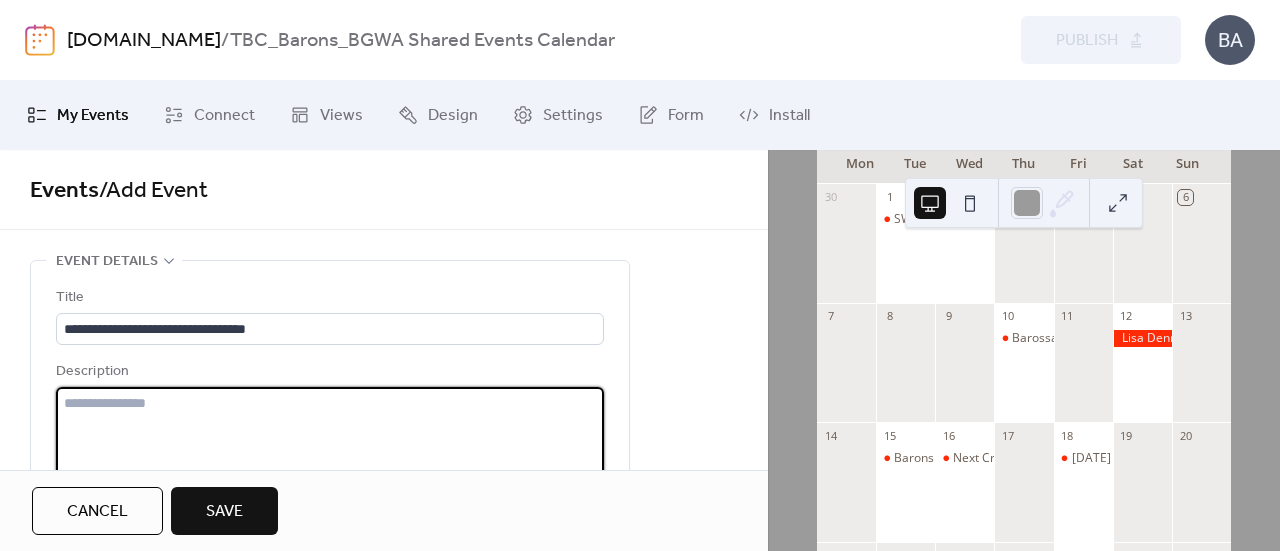 click at bounding box center (330, 463) 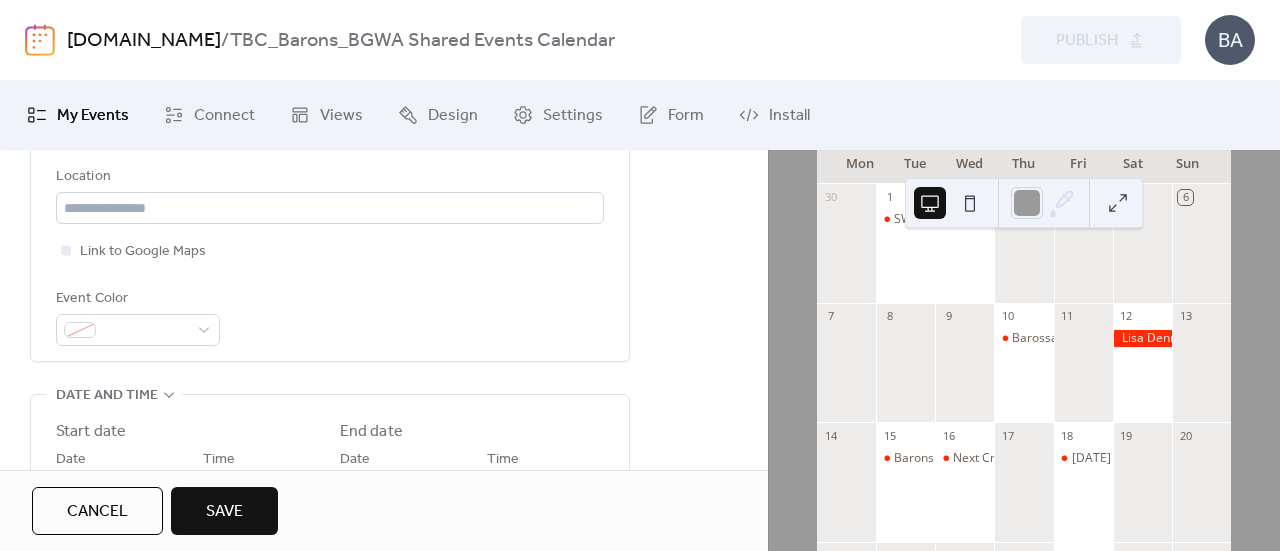 scroll, scrollTop: 460, scrollLeft: 0, axis: vertical 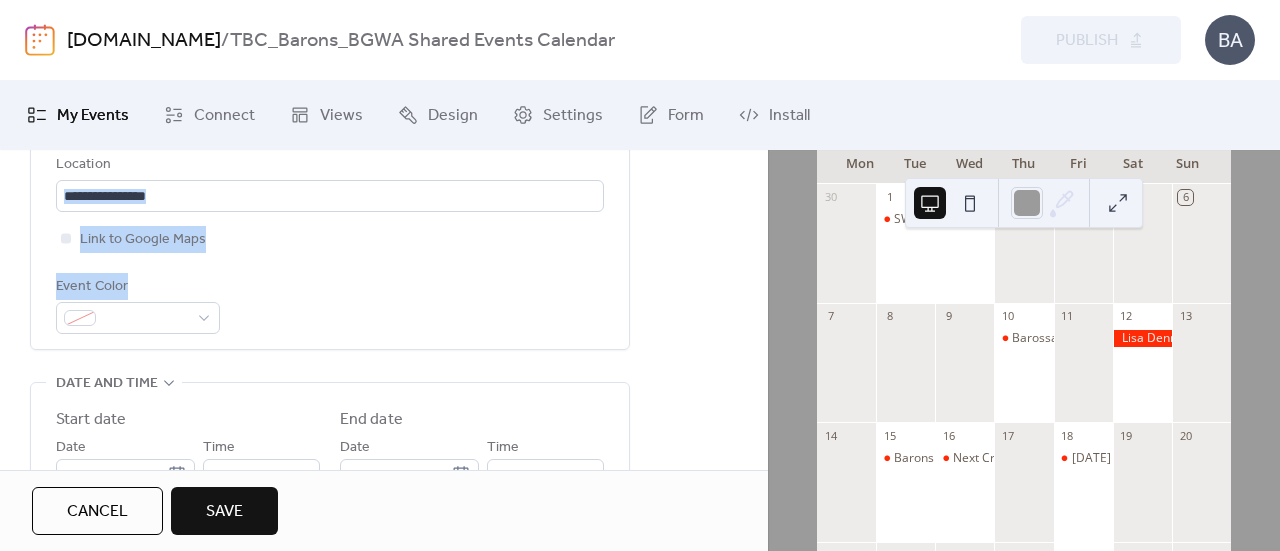 drag, startPoint x: 759, startPoint y: 298, endPoint x: 766, endPoint y: 167, distance: 131.18689 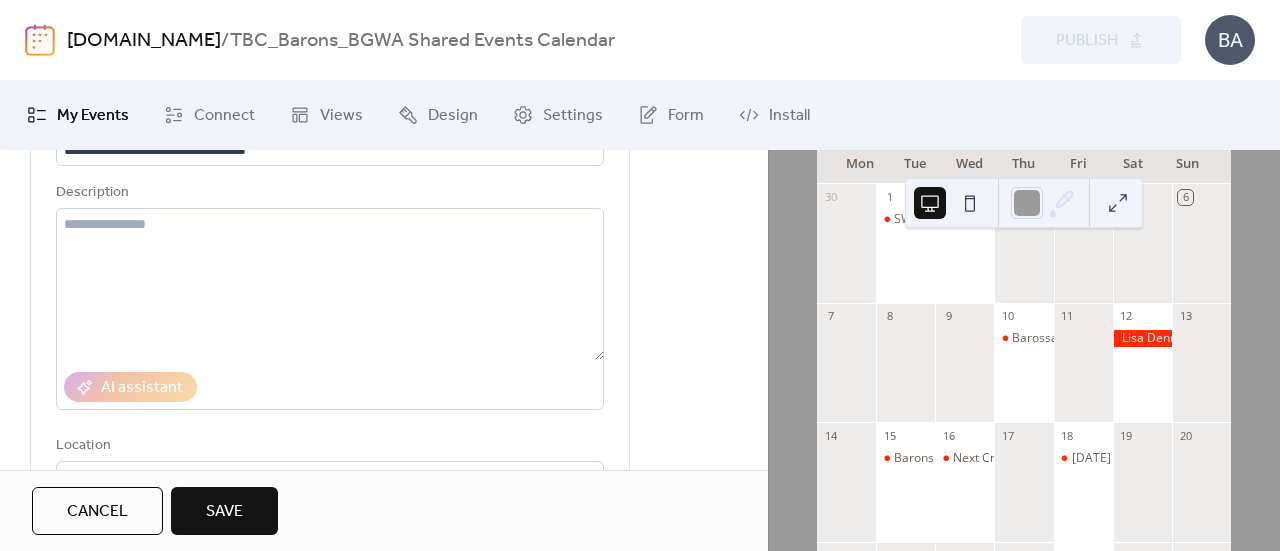 scroll, scrollTop: 0, scrollLeft: 0, axis: both 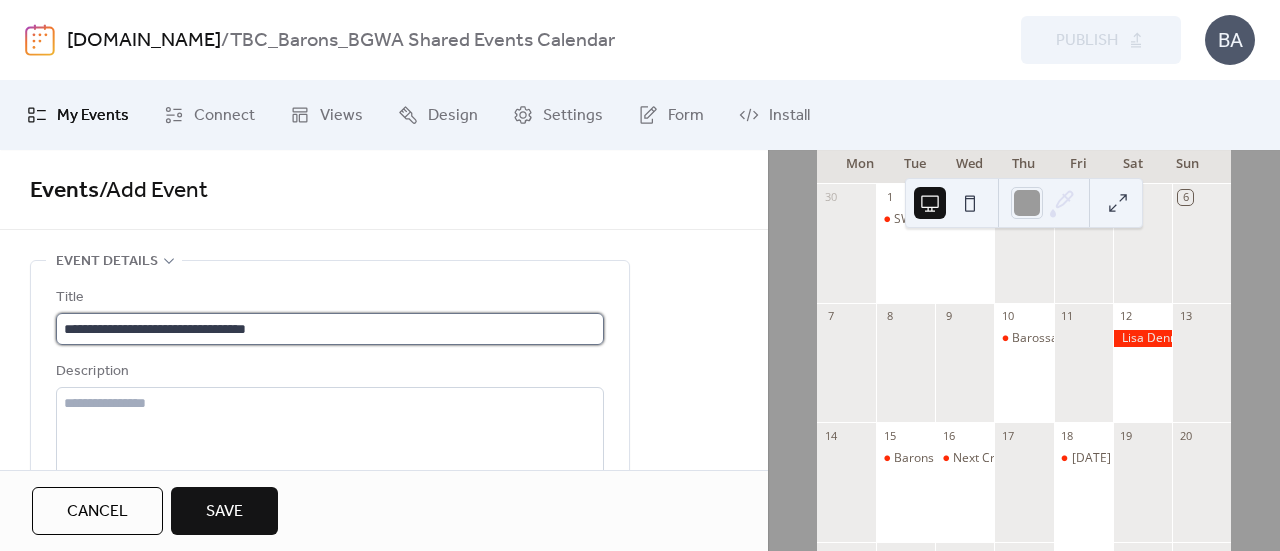 click on "**********" at bounding box center (330, 329) 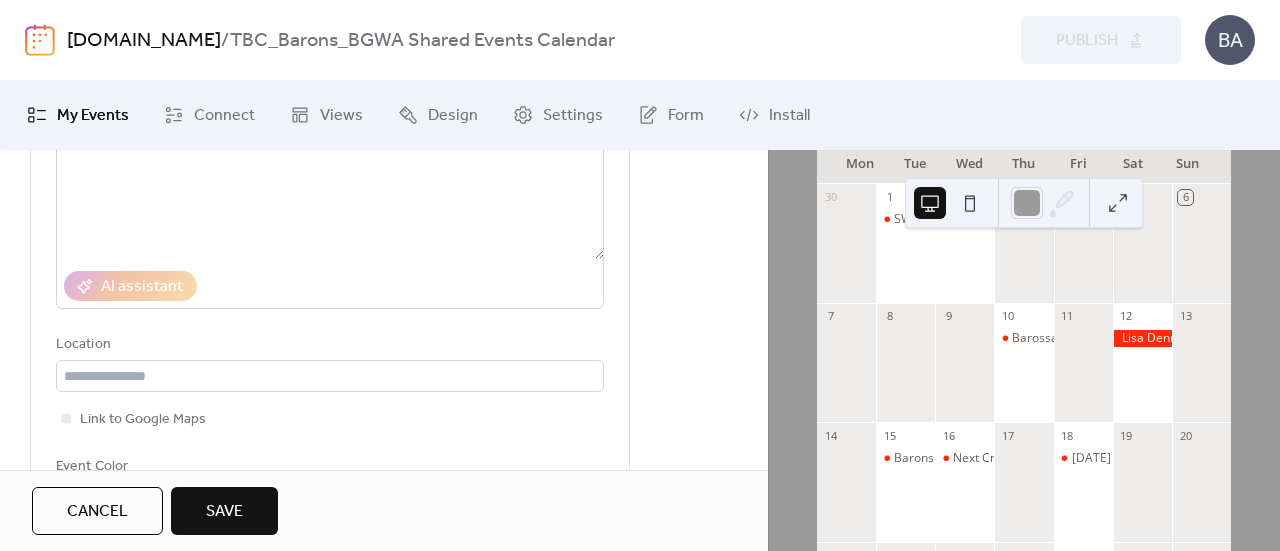 scroll, scrollTop: 561, scrollLeft: 0, axis: vertical 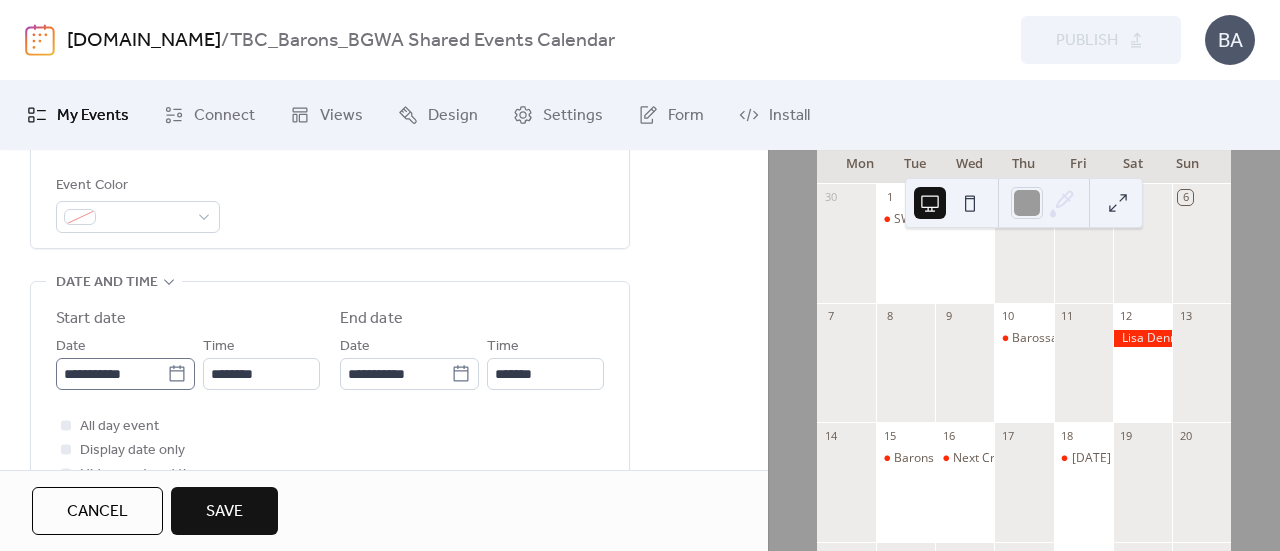 type on "**********" 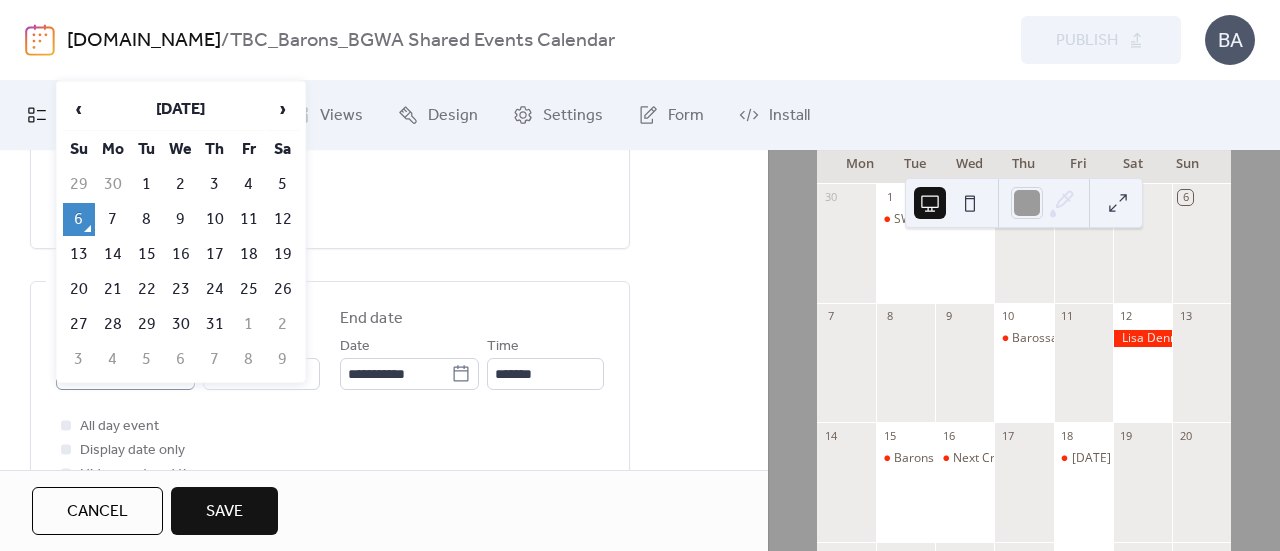 click on "**********" at bounding box center (125, 374) 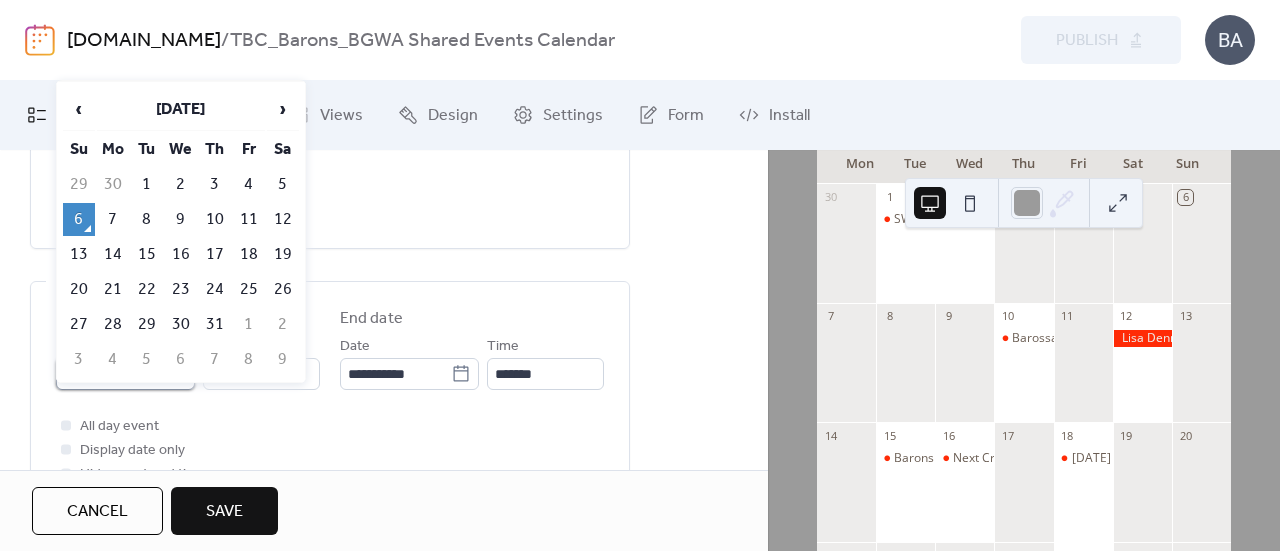 click on "**********" at bounding box center (111, 374) 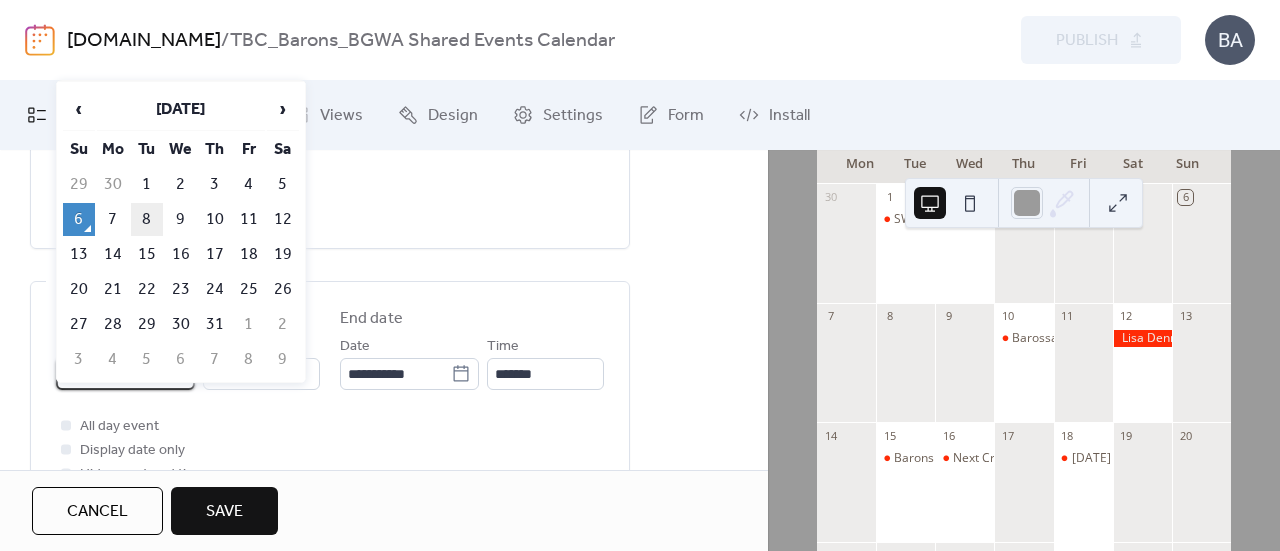 click on "8" at bounding box center (147, 219) 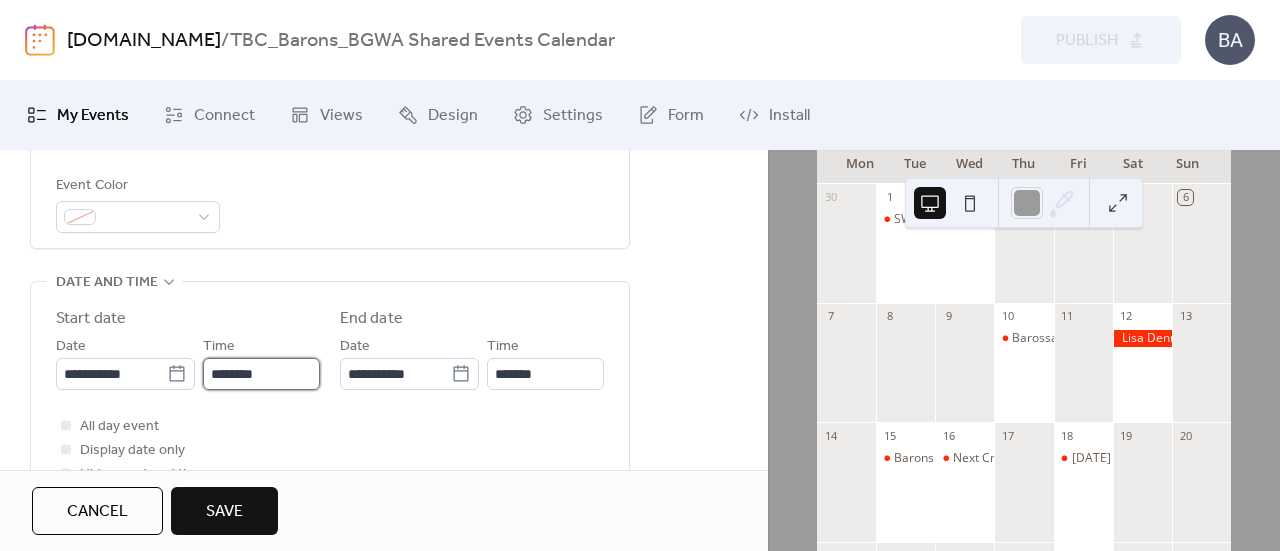 click on "********" at bounding box center (261, 374) 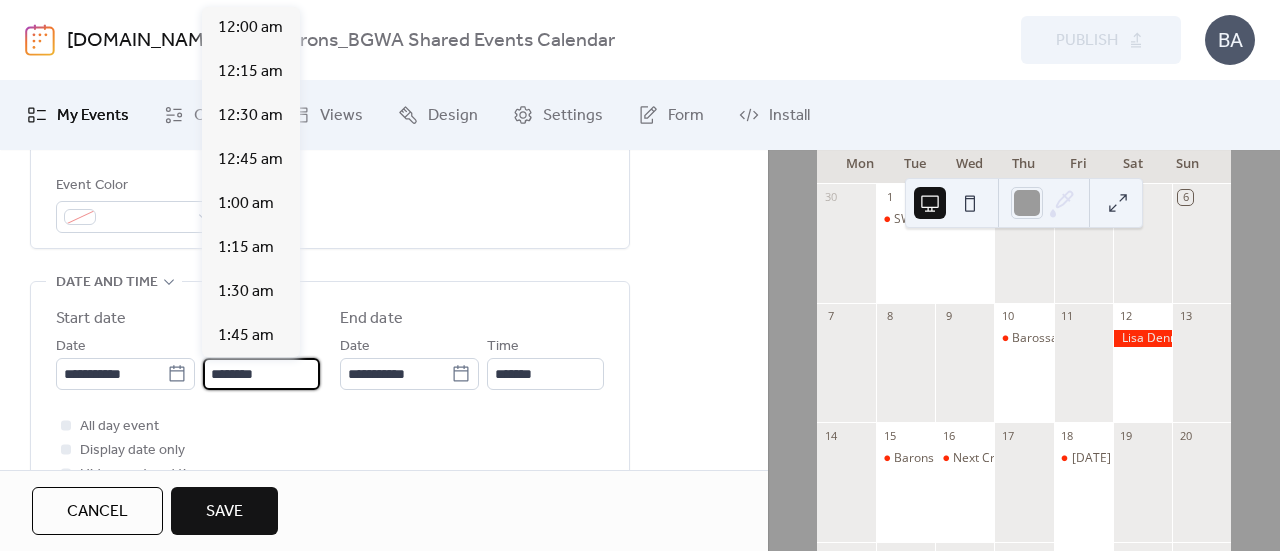 scroll, scrollTop: 2112, scrollLeft: 0, axis: vertical 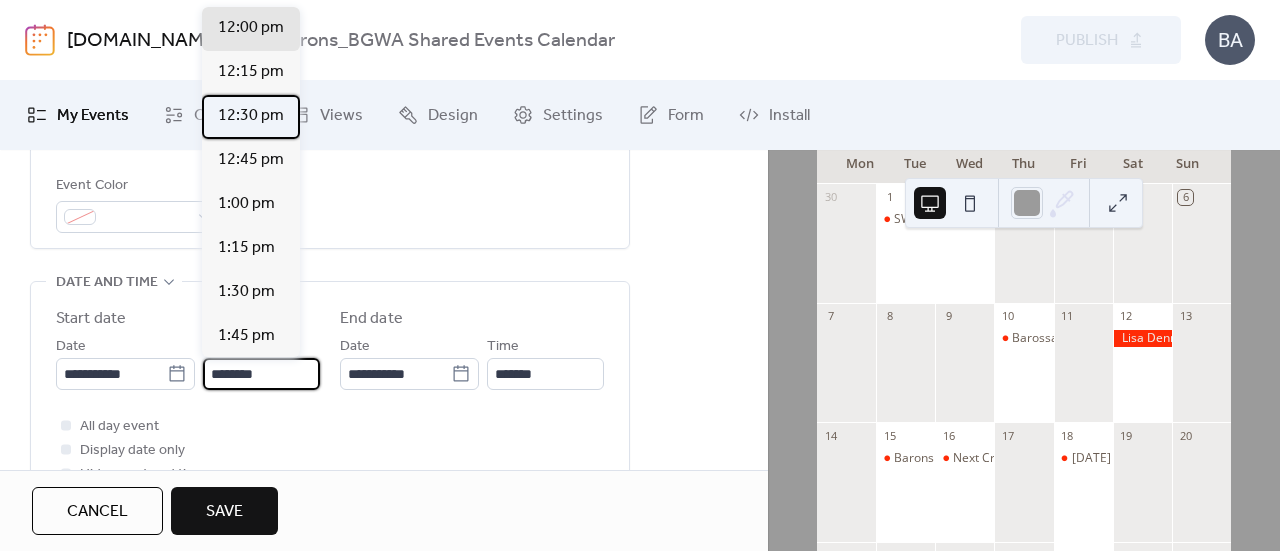 click on "12:30 pm" at bounding box center (251, 116) 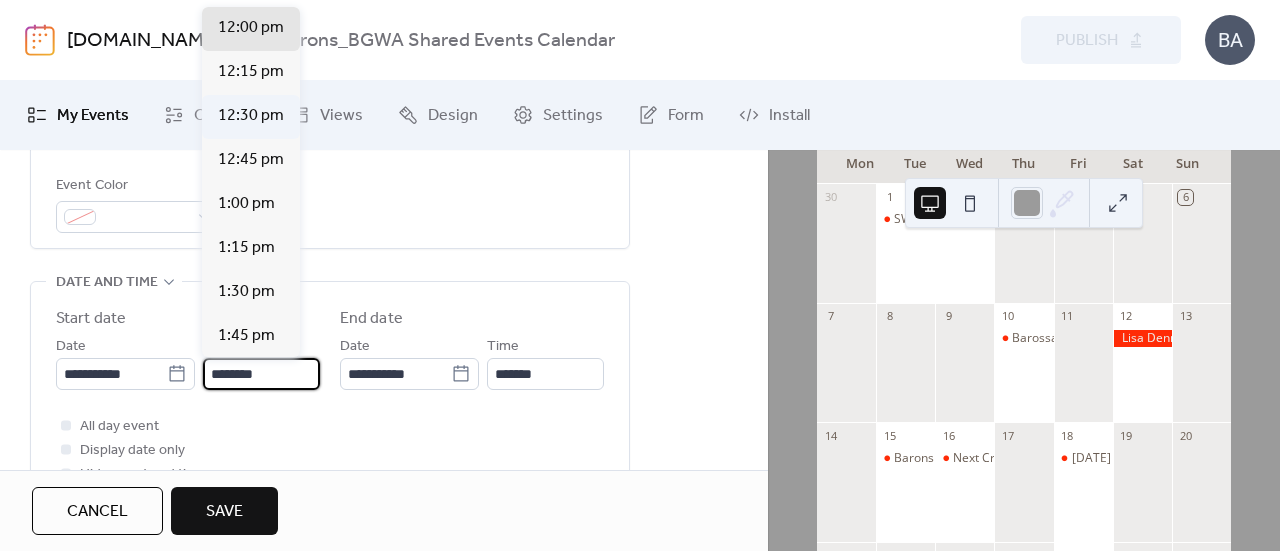 type on "********" 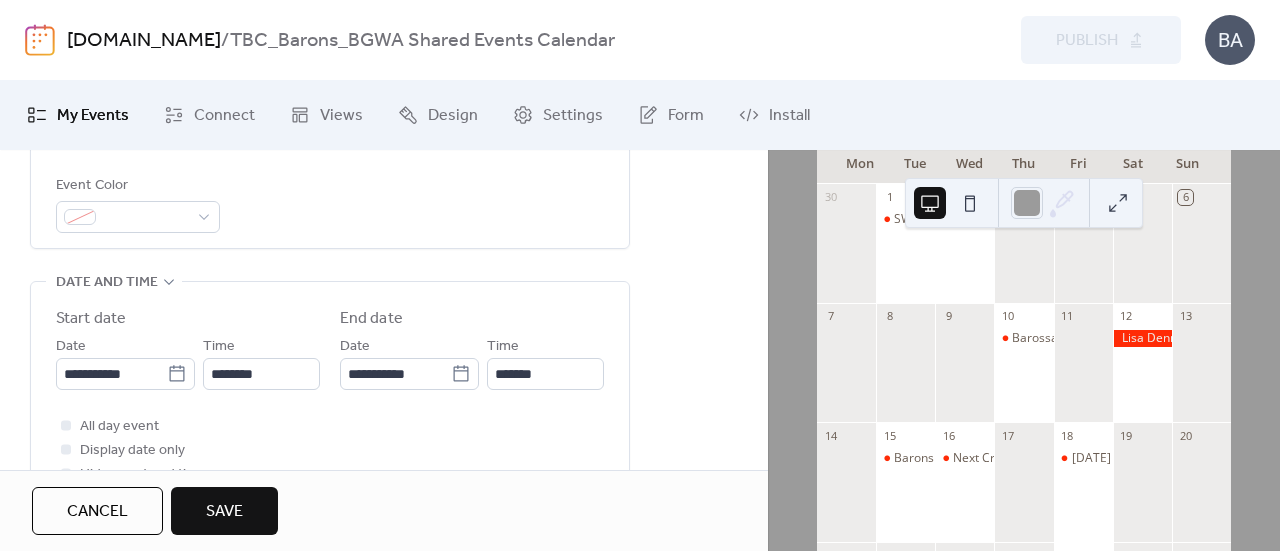 click on "Save" at bounding box center [224, 512] 